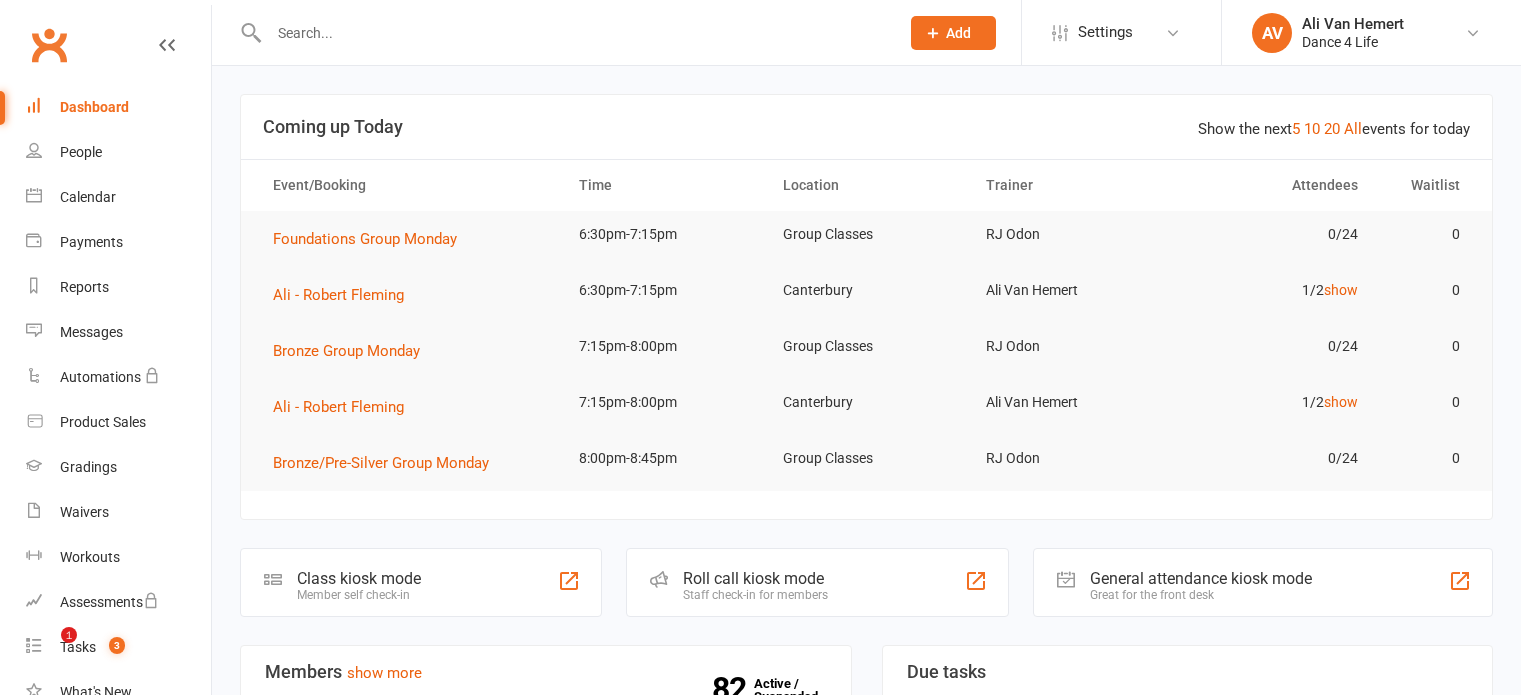 scroll, scrollTop: 0, scrollLeft: 0, axis: both 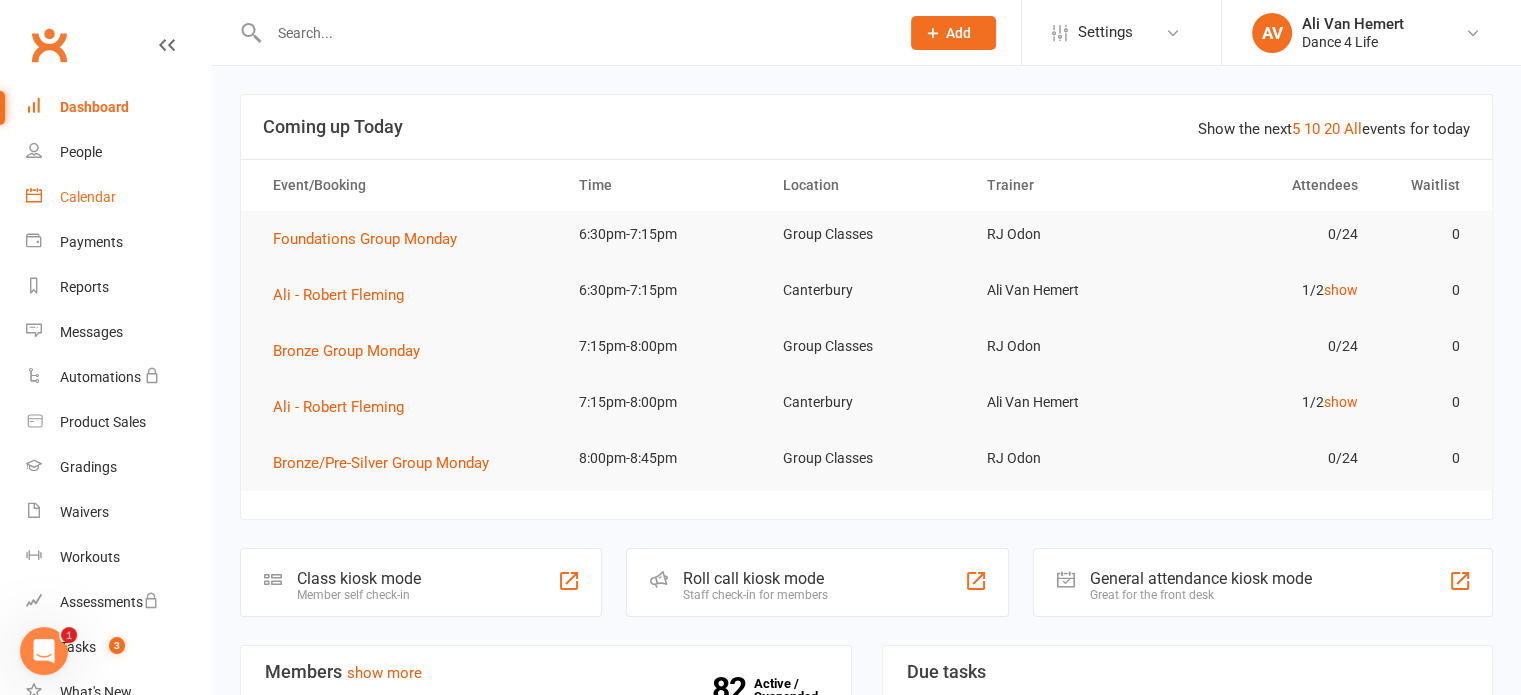click on "Calendar" at bounding box center [88, 197] 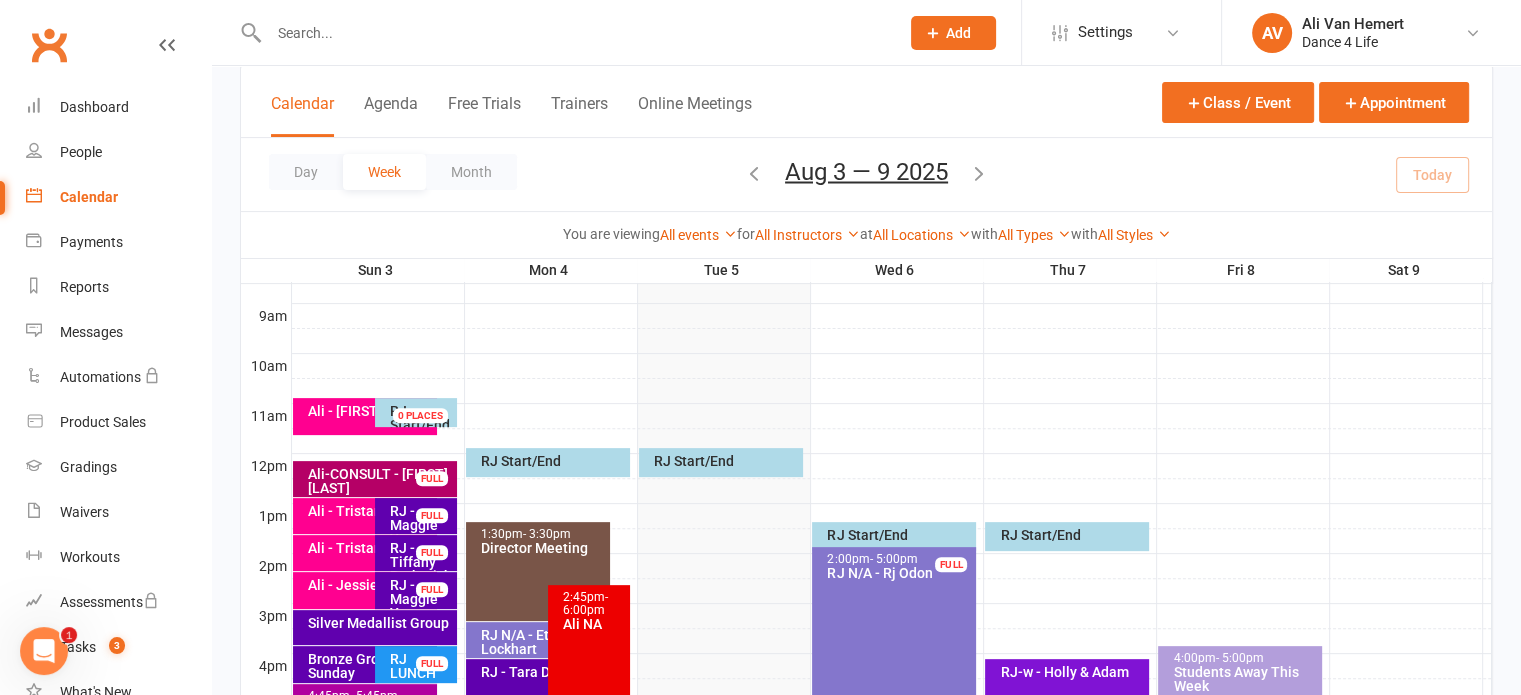 scroll, scrollTop: 900, scrollLeft: 0, axis: vertical 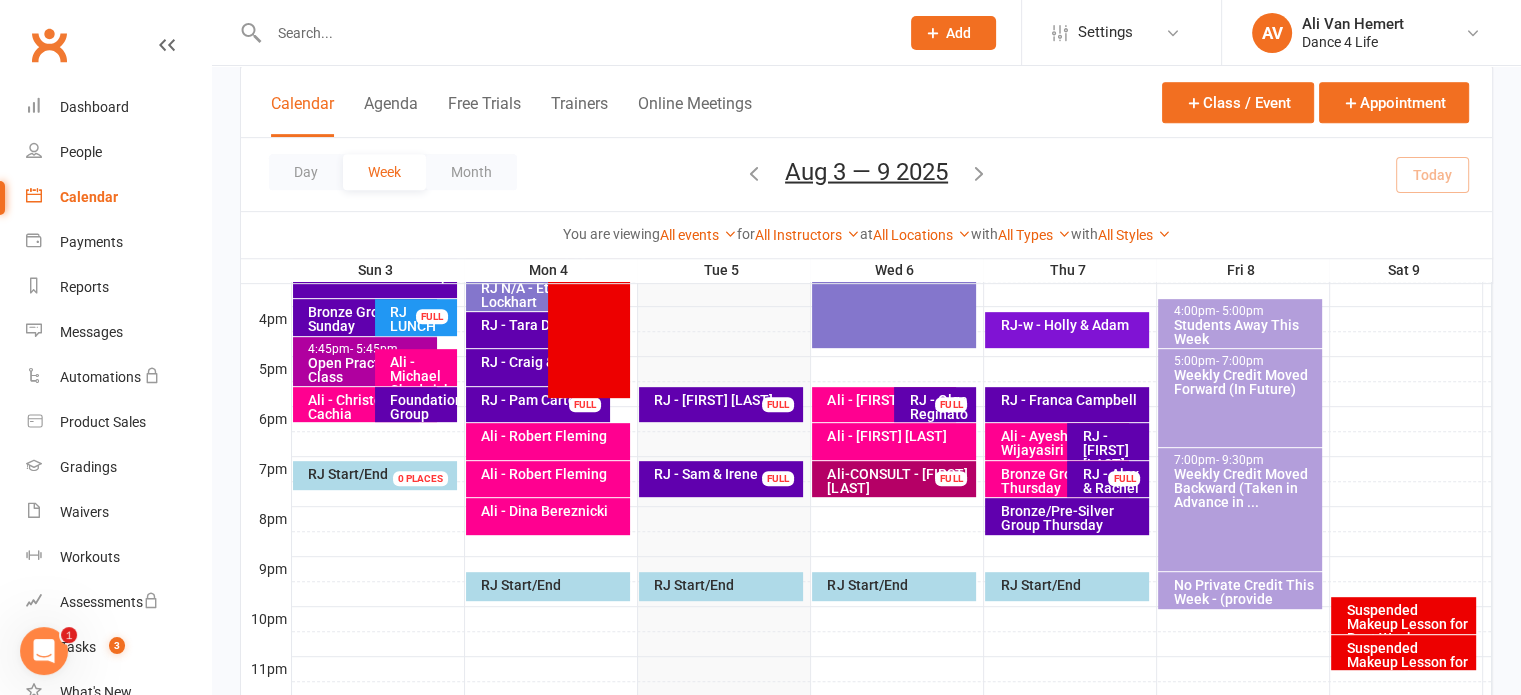 click on "Day Week Month Aug 3 — 9 2025
August 2025
Sun Mon Tue Wed Thu Fri Sat
27
28
29
30
31
01
02
03
04
05
06
07
08
09
10
11
12
13
14
15
16
17
18
19
20
21
22
23
24
25
26
27
28
29
30
31 01" at bounding box center [866, 174] 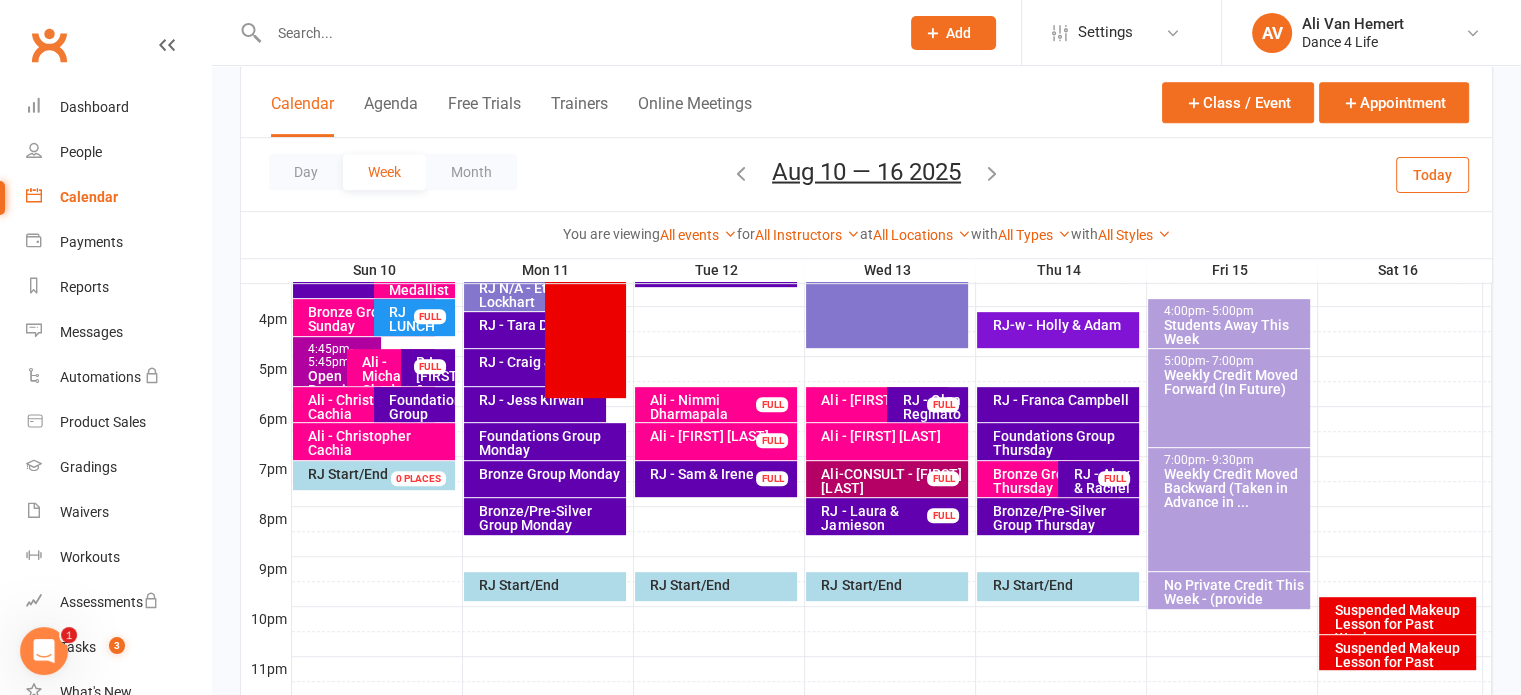 click at bounding box center (992, 172) 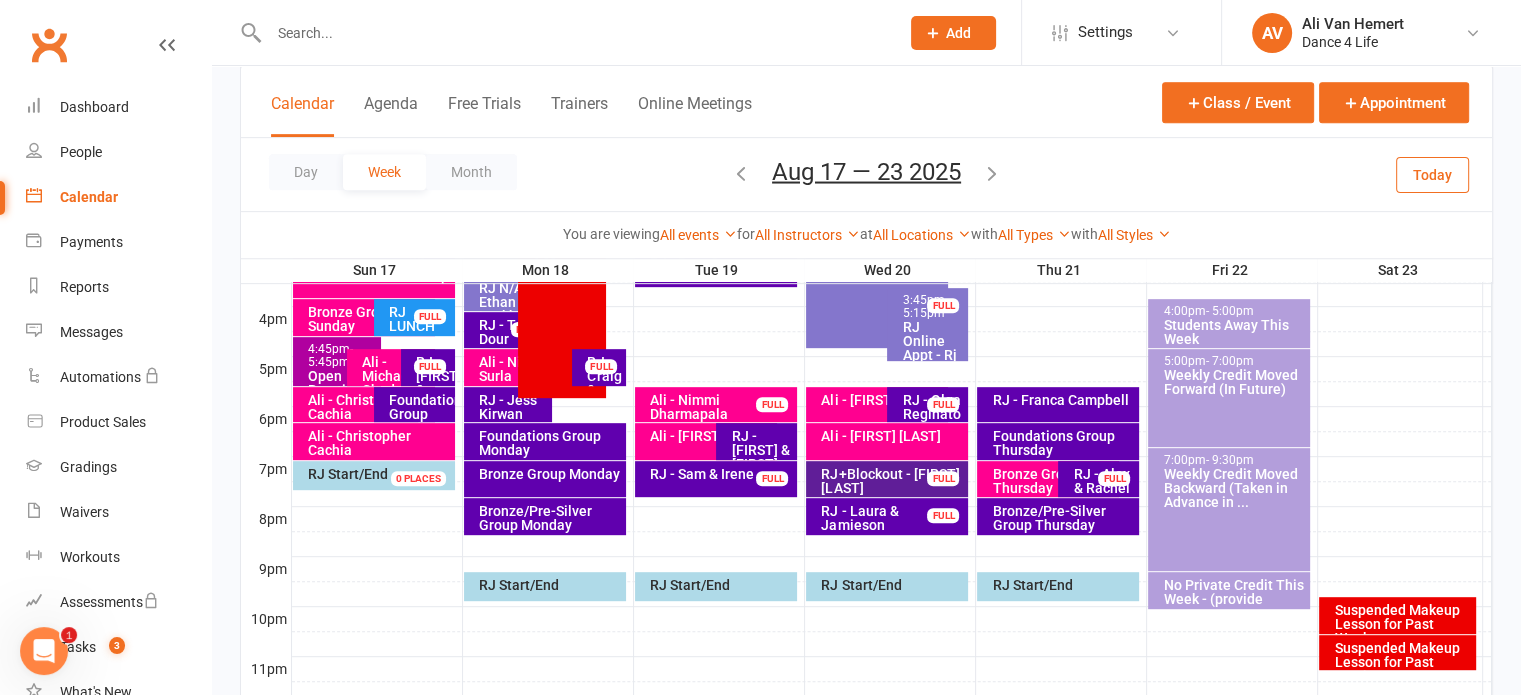 click at bounding box center (741, 172) 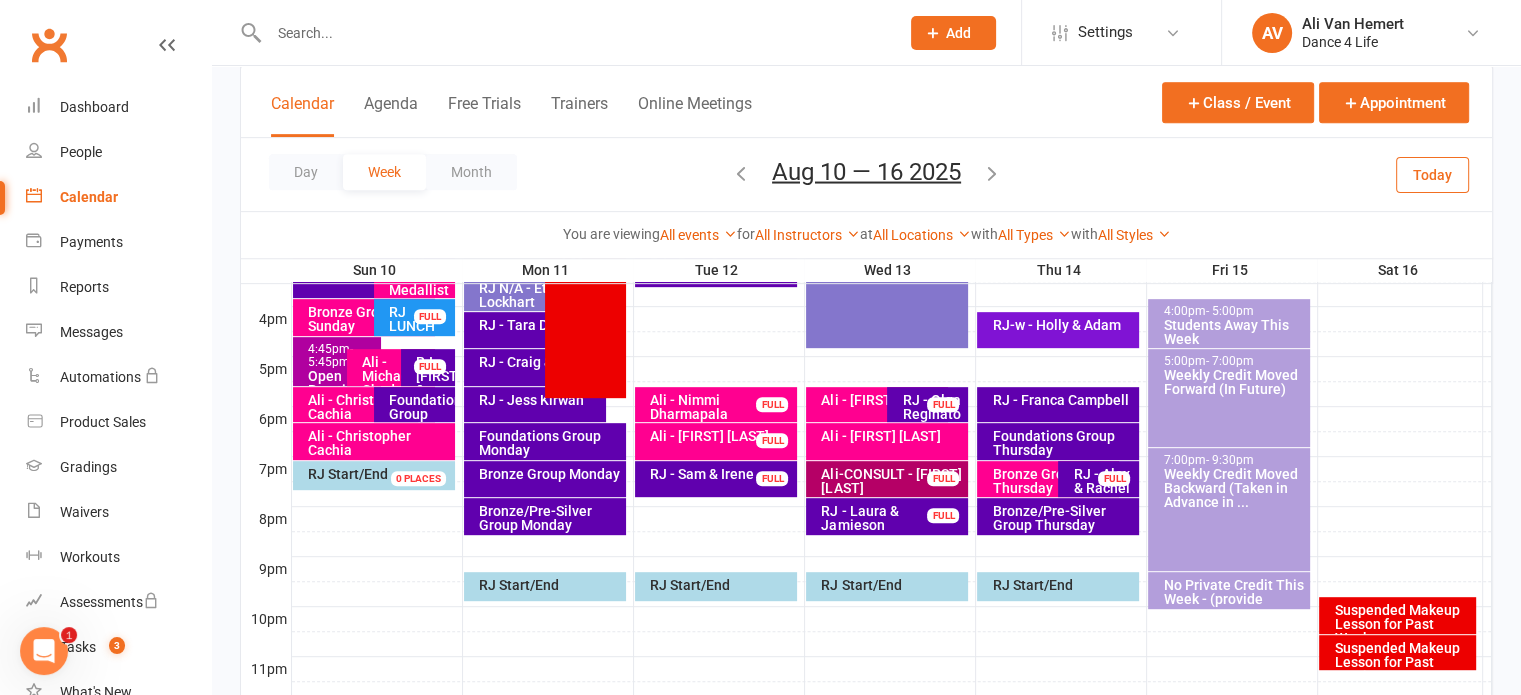 click on "RJ - [FIRST] & [FIRST] FULL" at bounding box center [716, 479] 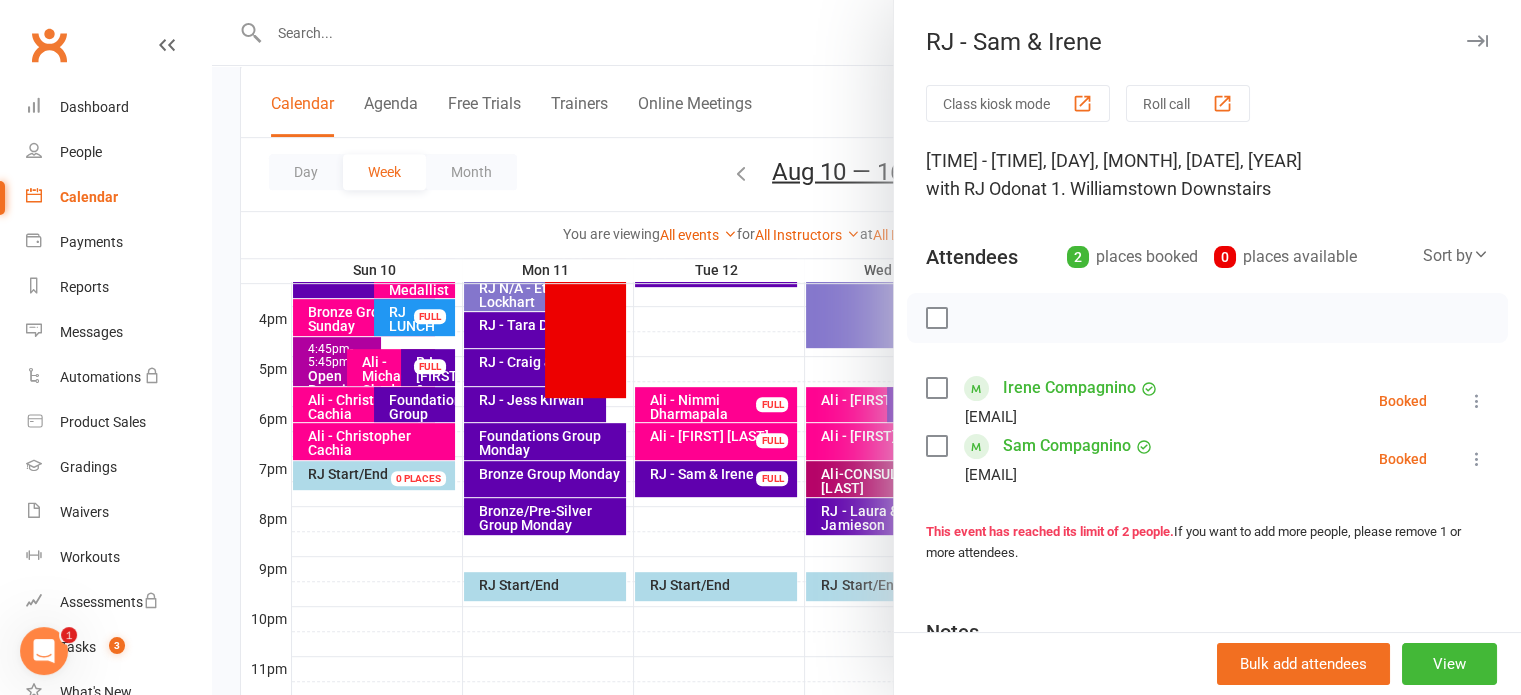 click at bounding box center [866, 347] 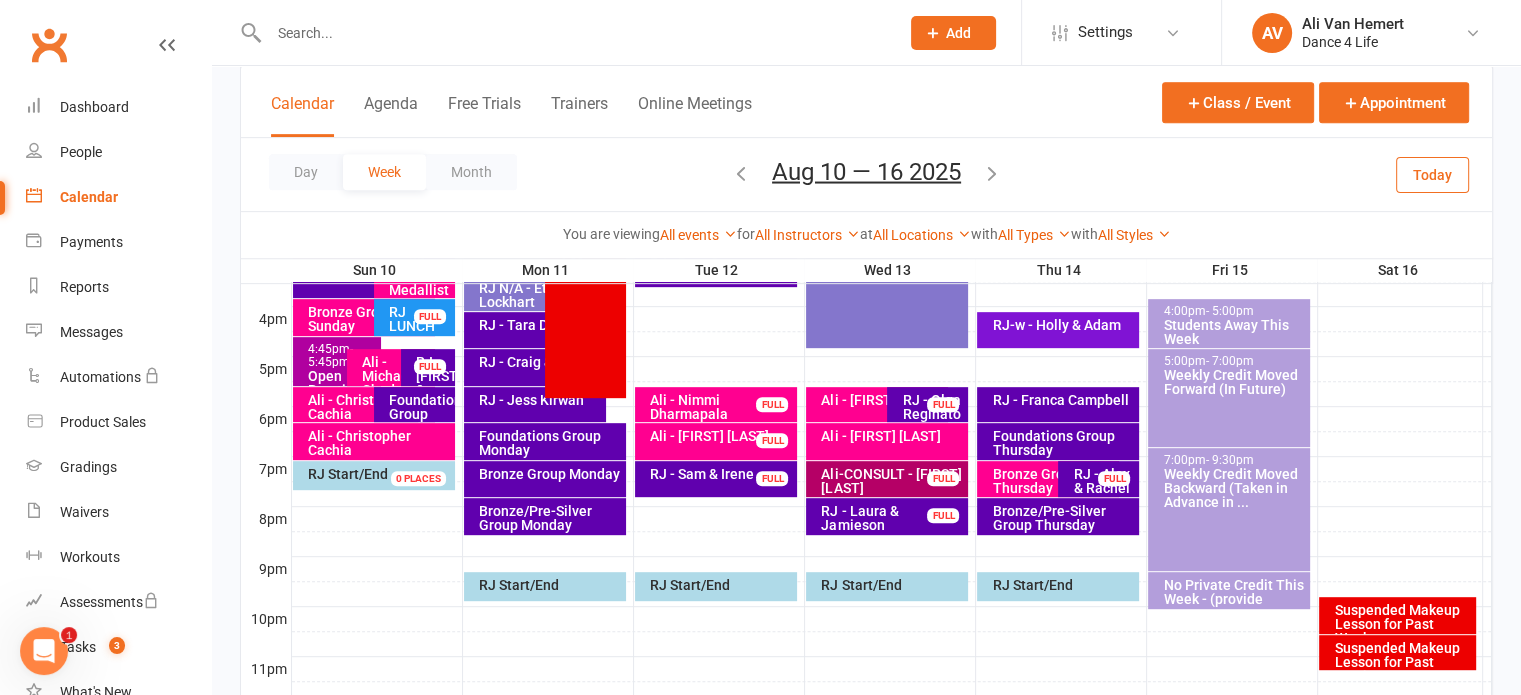 click on "RJ - [FIRST] & [FIRST] FULL" at bounding box center [716, 479] 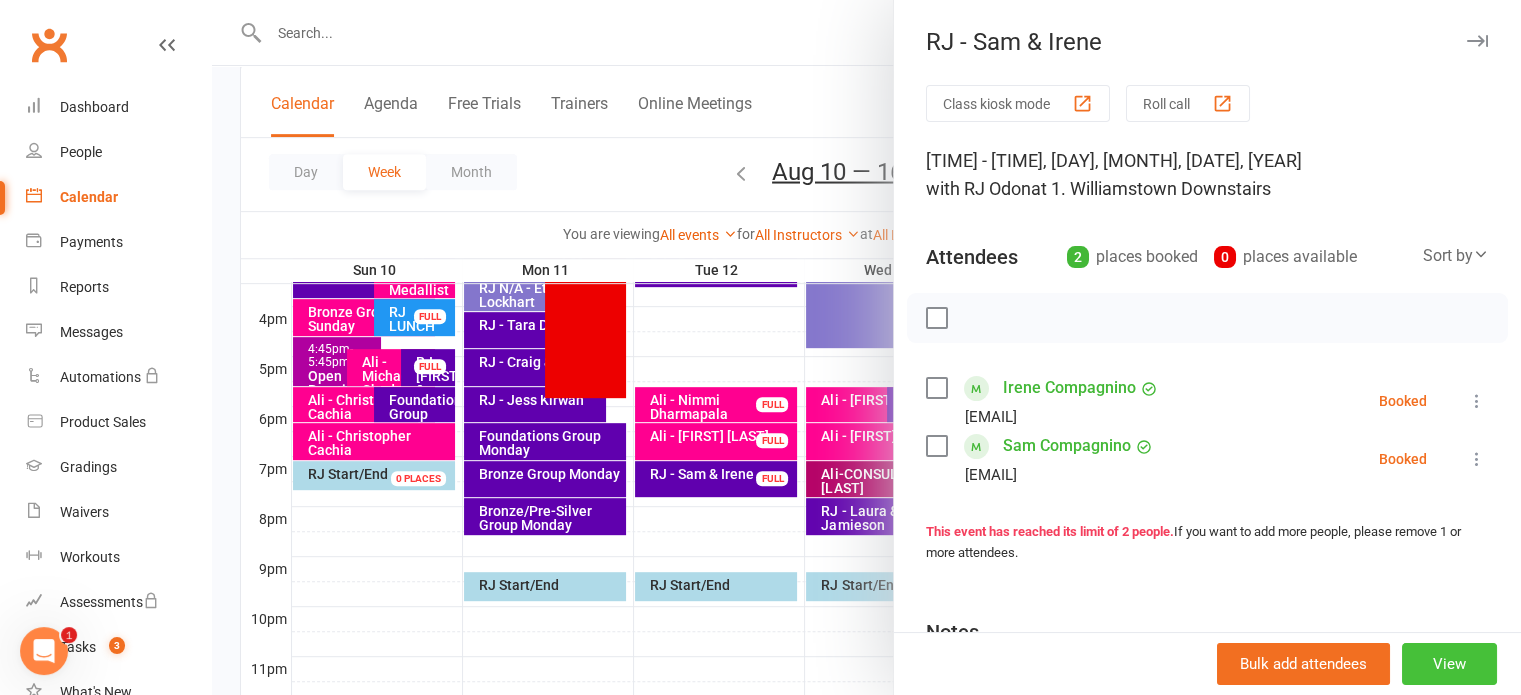 click on "View" at bounding box center [1449, 664] 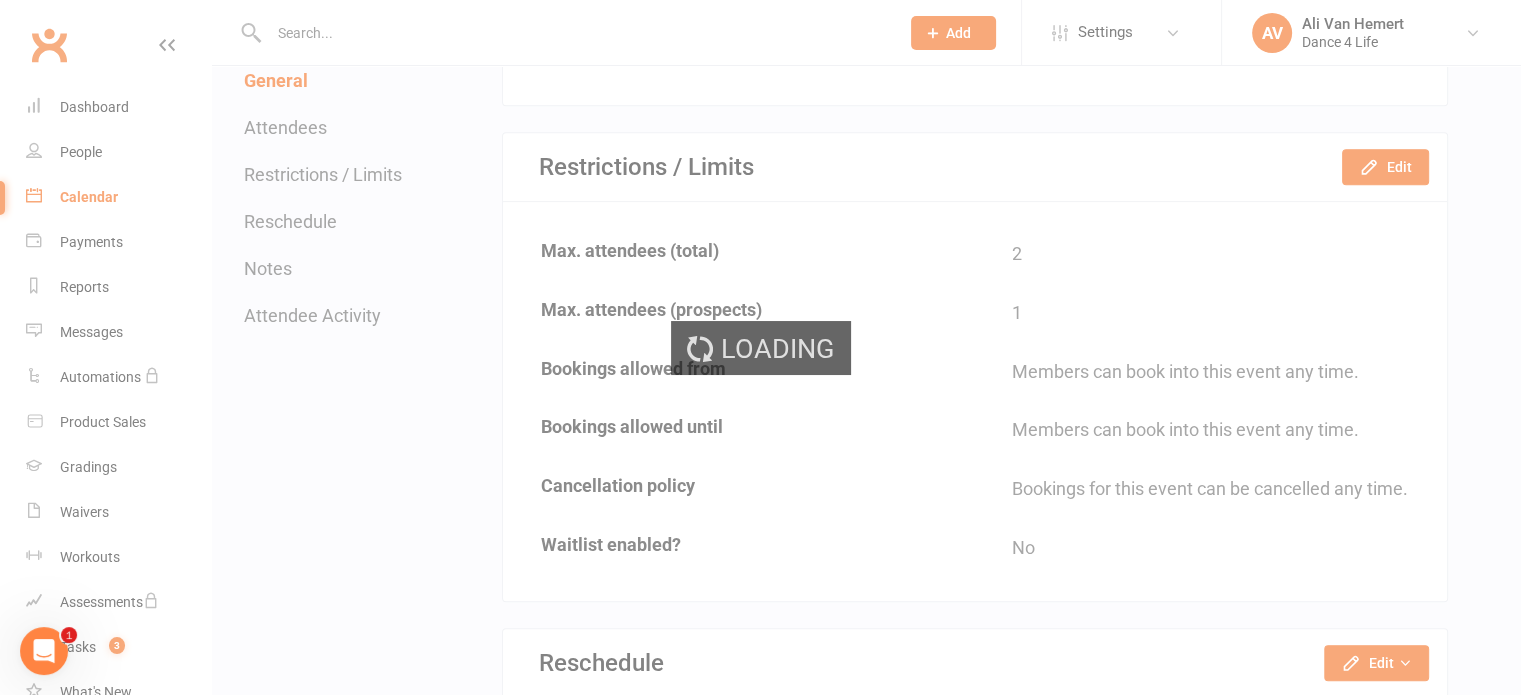 scroll, scrollTop: 0, scrollLeft: 0, axis: both 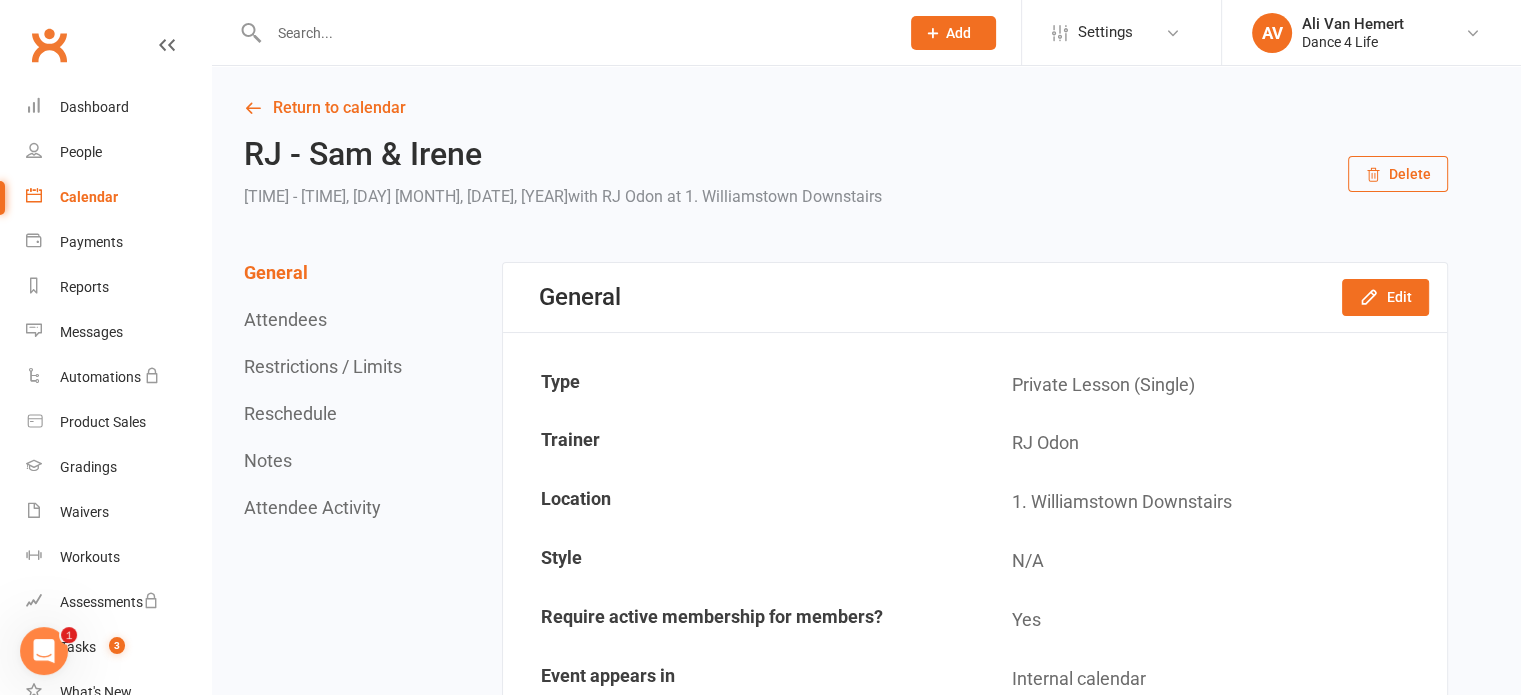 click on "Reschedule" at bounding box center (290, 413) 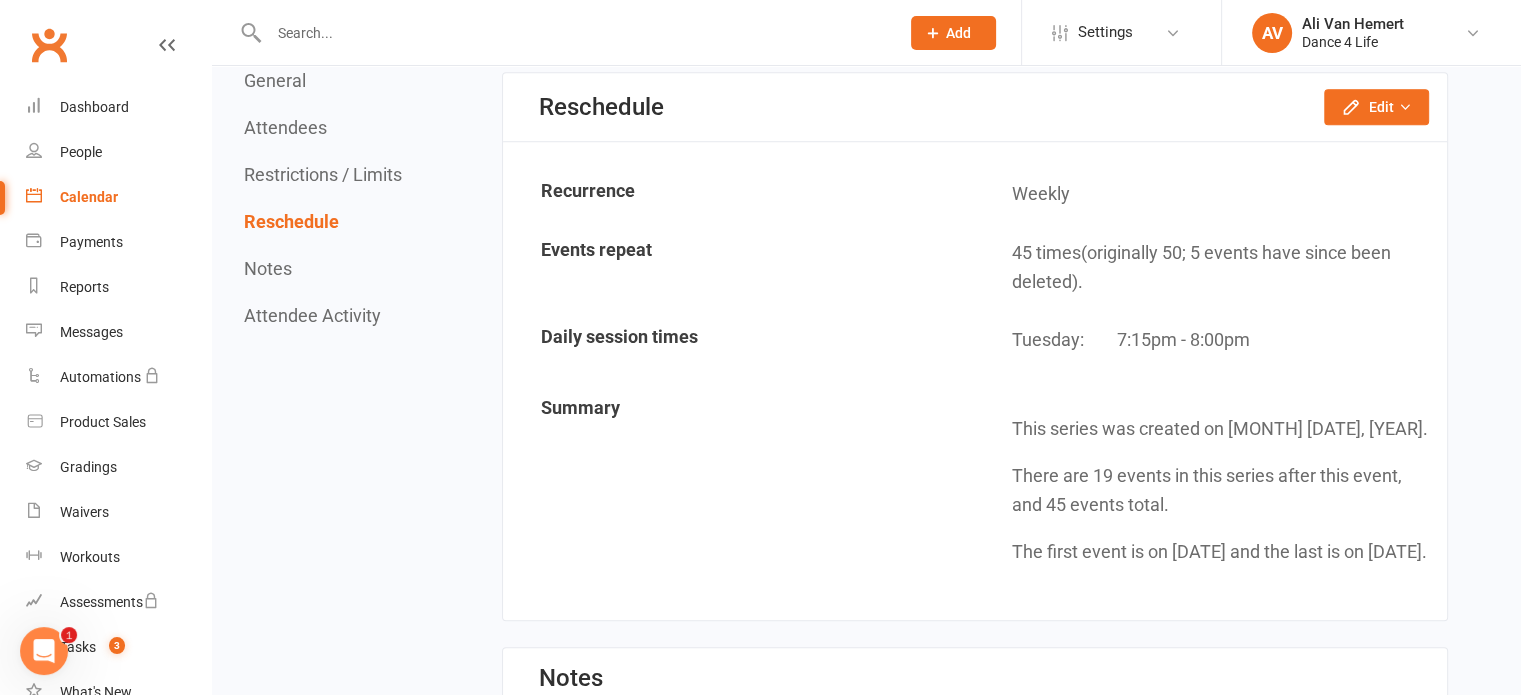 scroll, scrollTop: 1639, scrollLeft: 0, axis: vertical 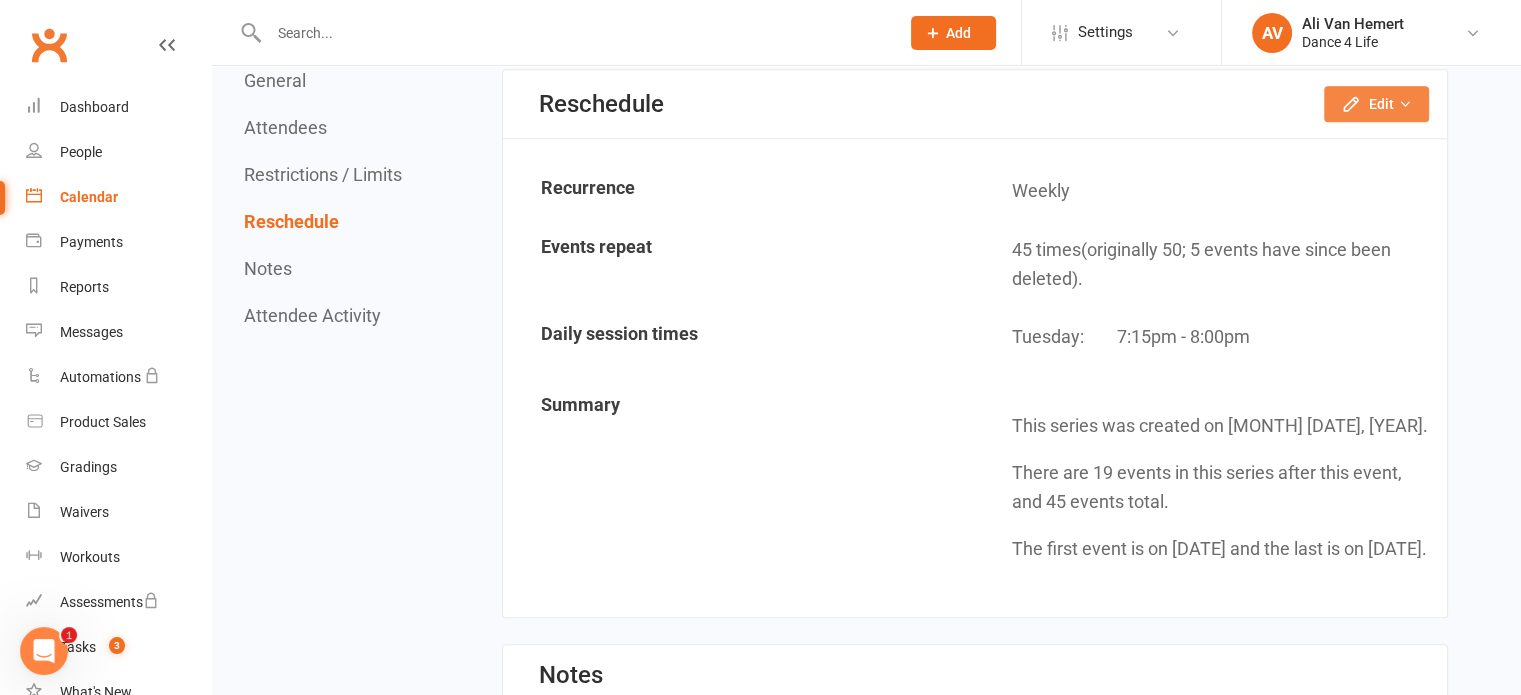 click on "Edit" 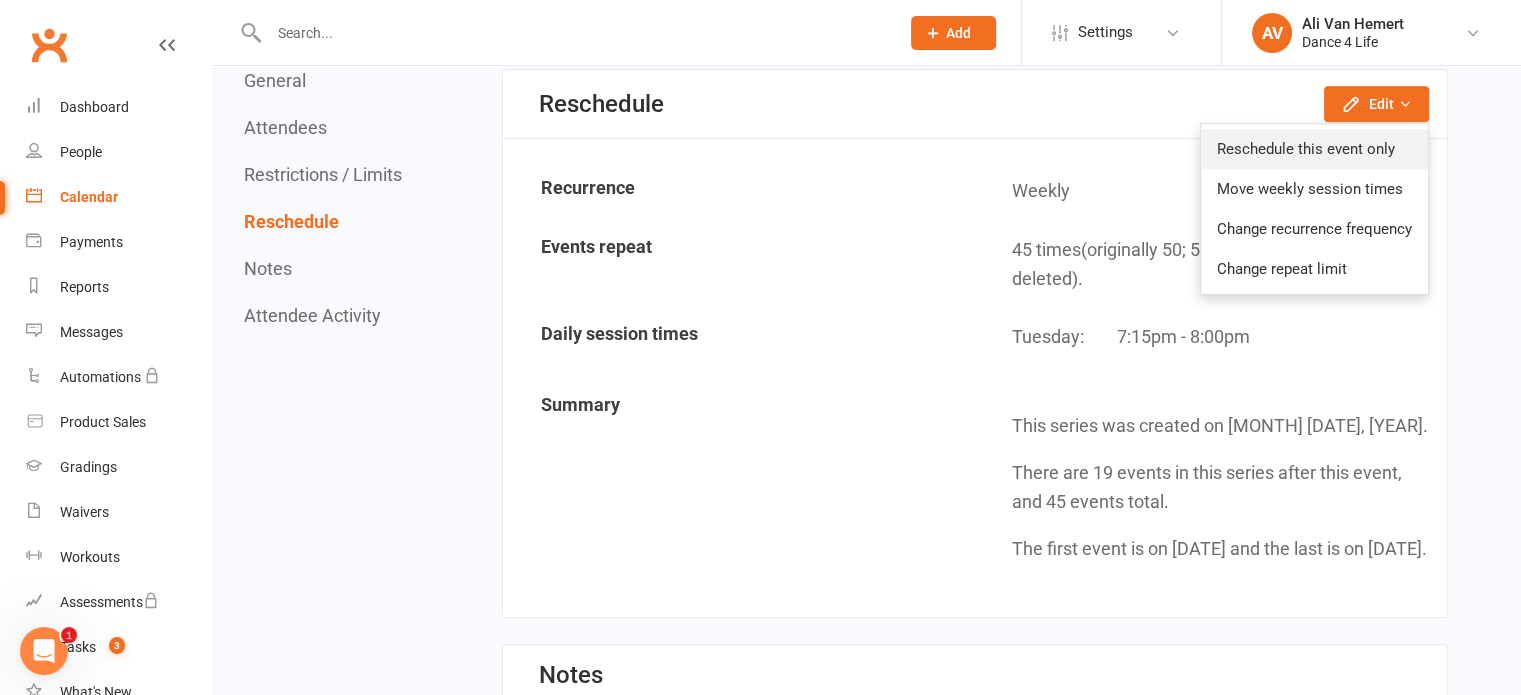 click on "Reschedule this event only" 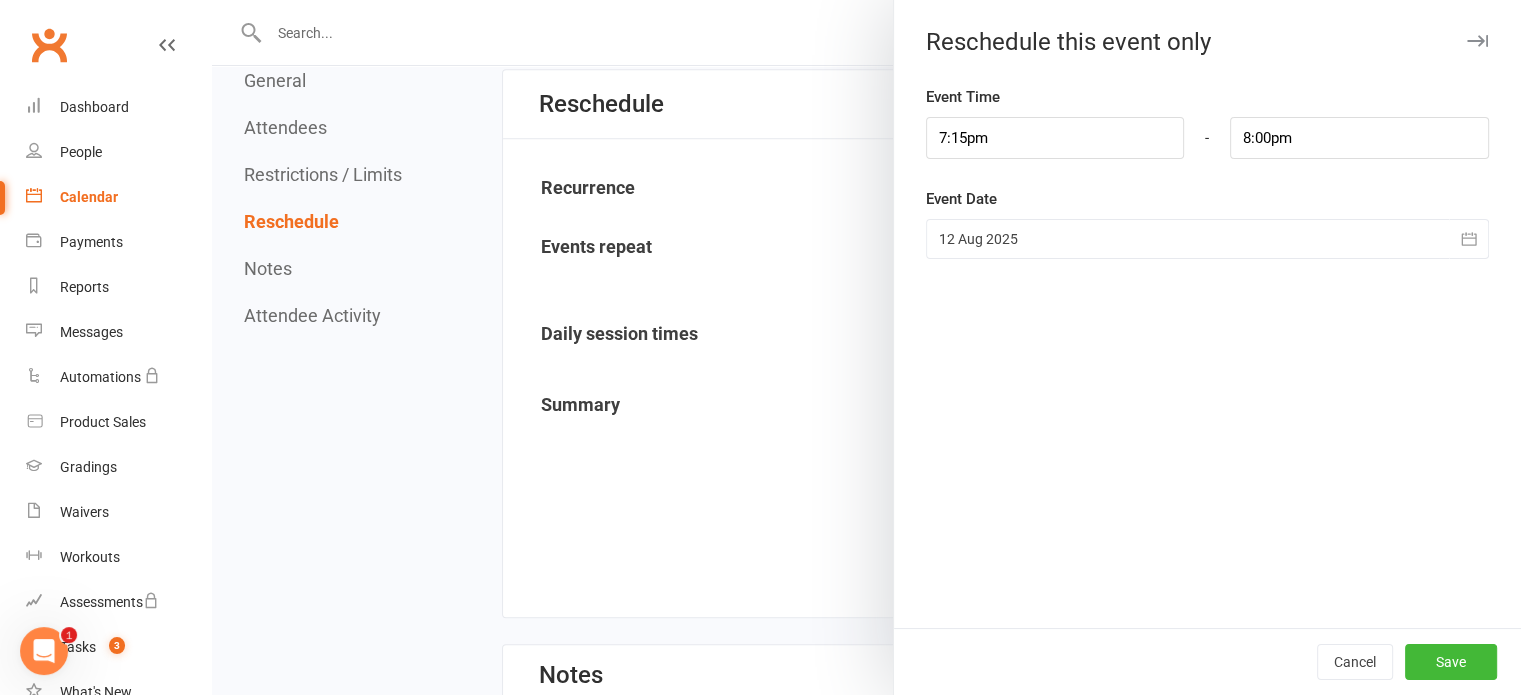 click at bounding box center [1207, 239] 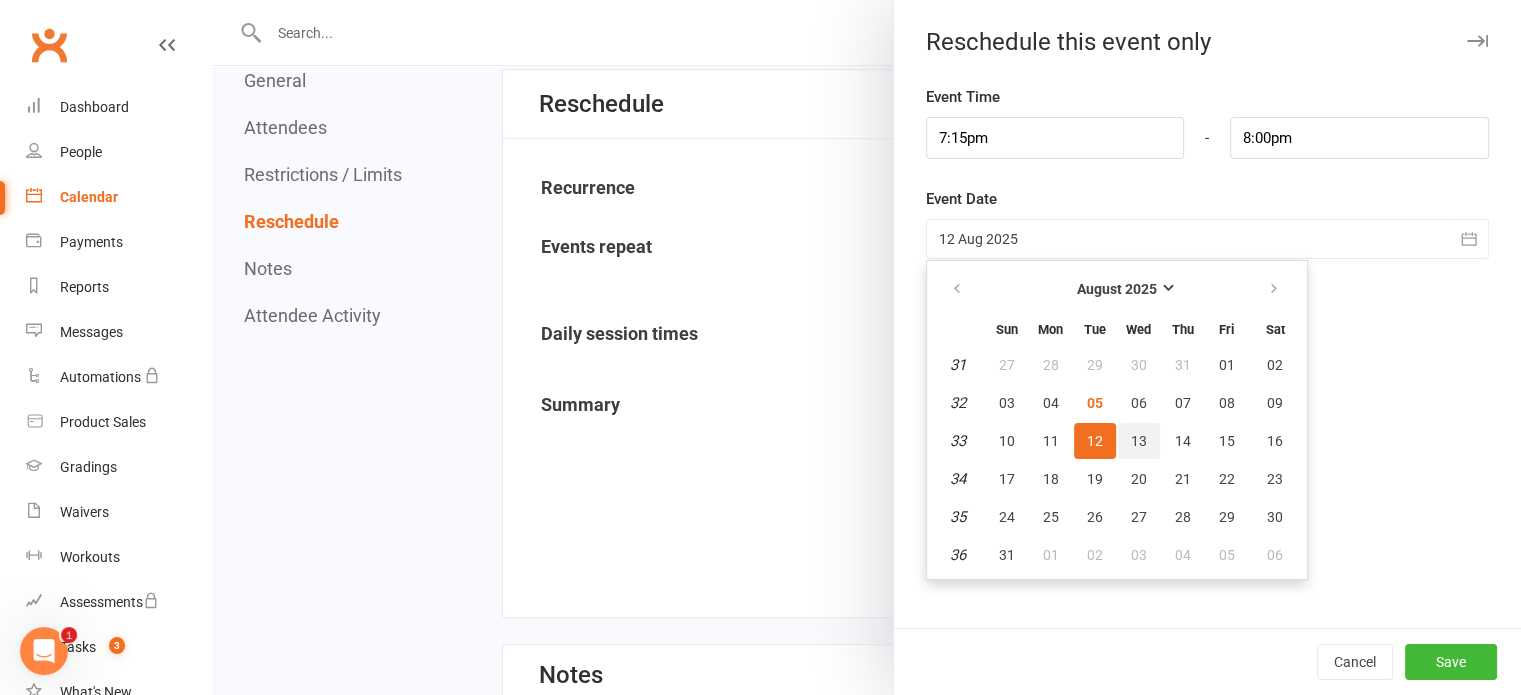 click on "13" at bounding box center (1139, 441) 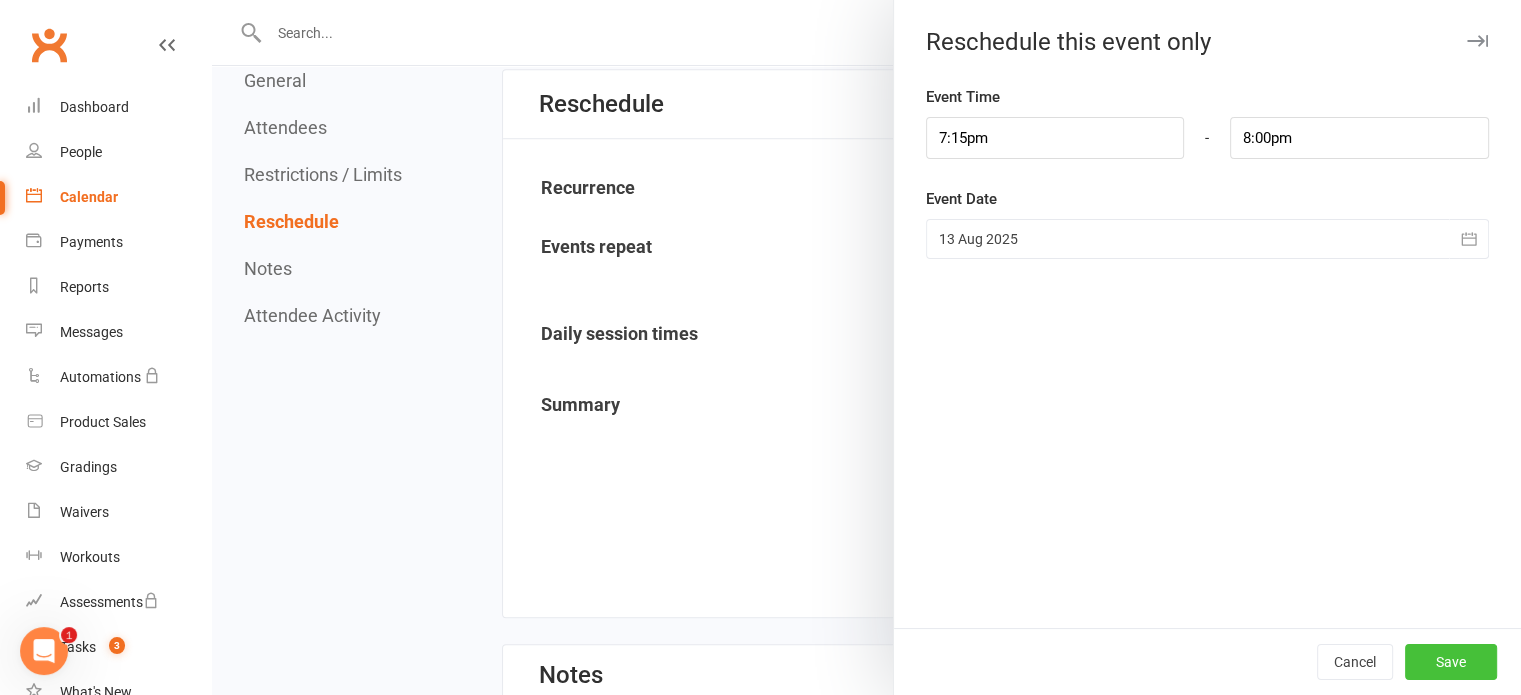 click on "Save" at bounding box center [1451, 662] 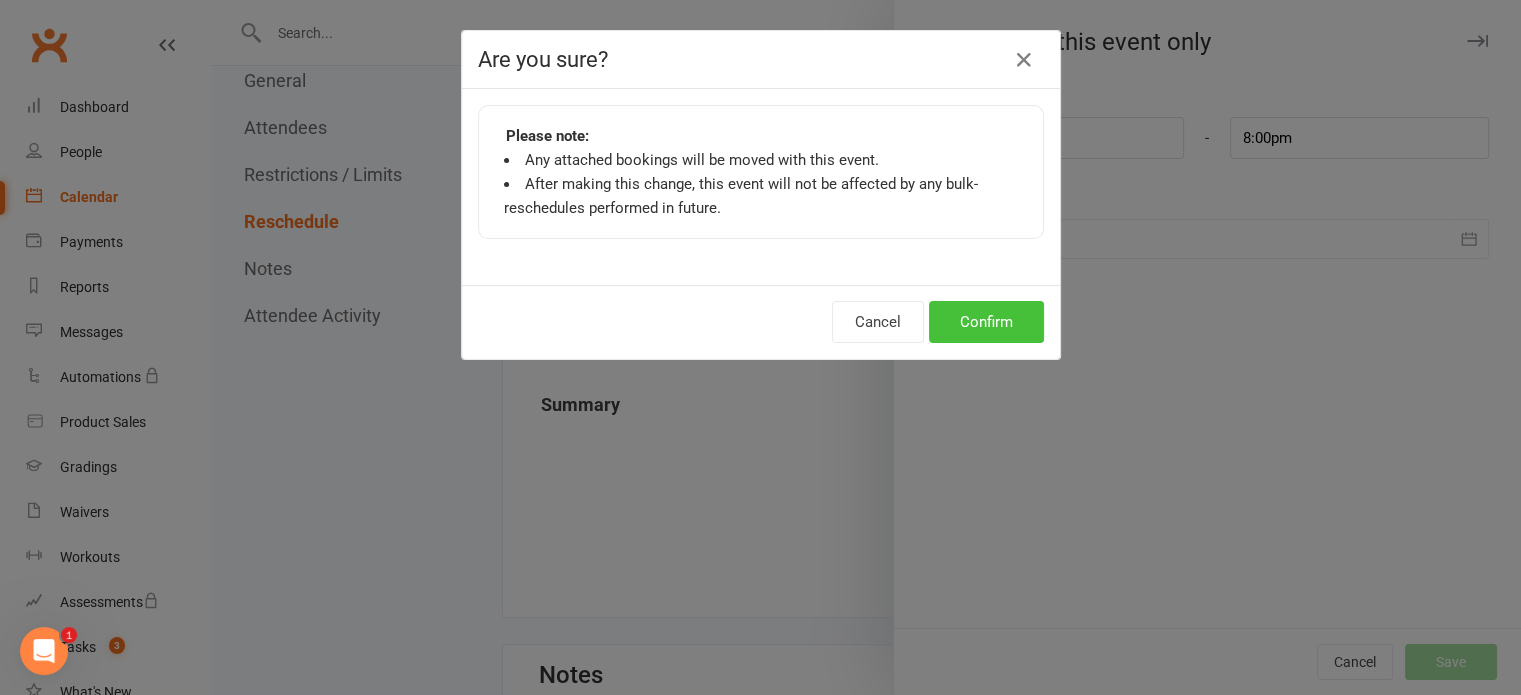 click on "Confirm" at bounding box center [986, 322] 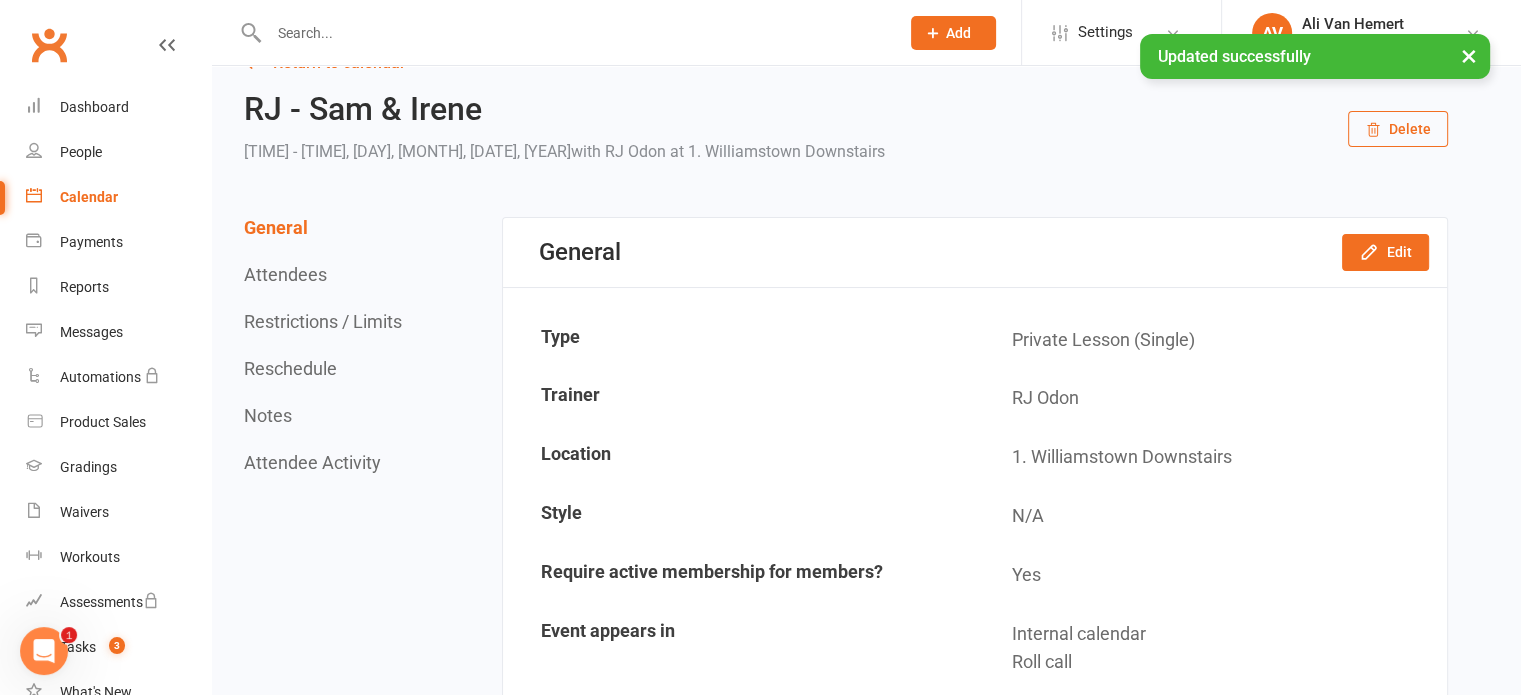 scroll, scrollTop: 0, scrollLeft: 0, axis: both 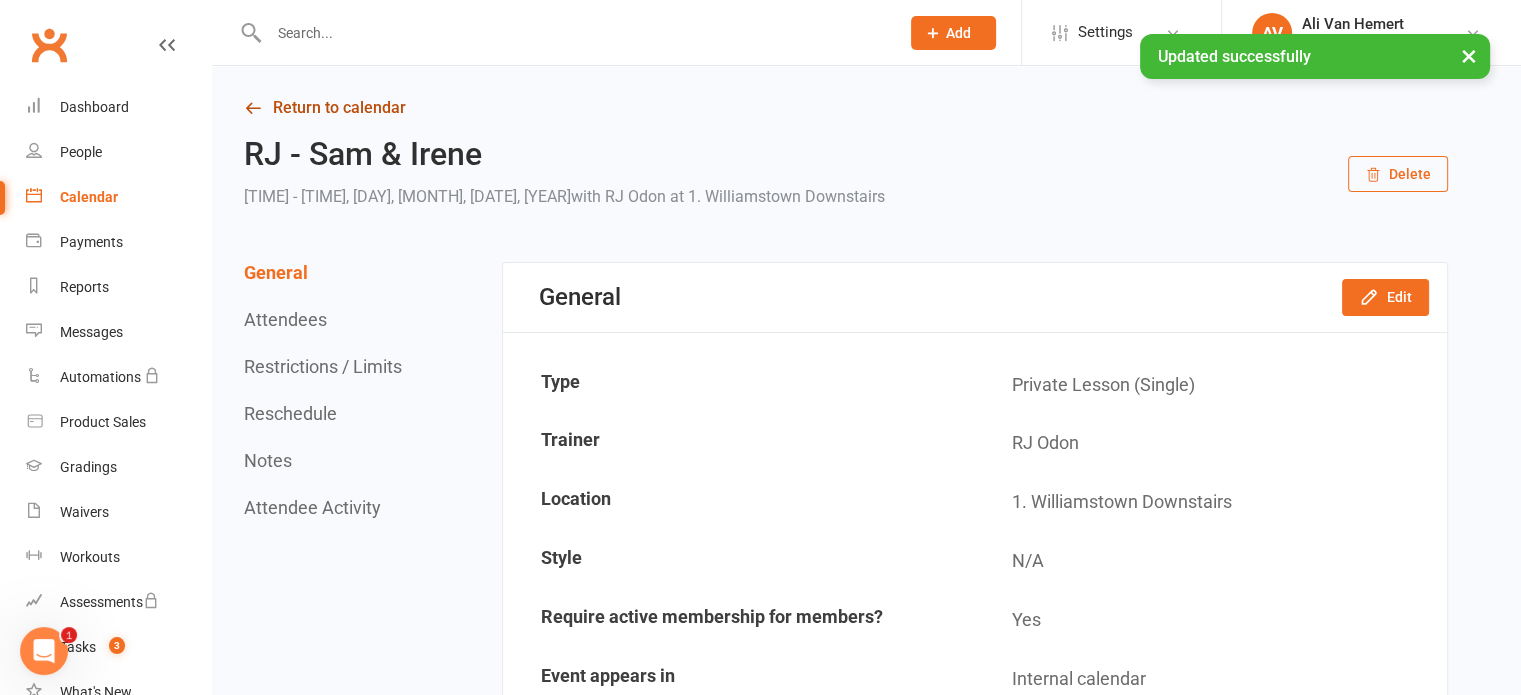 click on "Return to calendar" at bounding box center (846, 108) 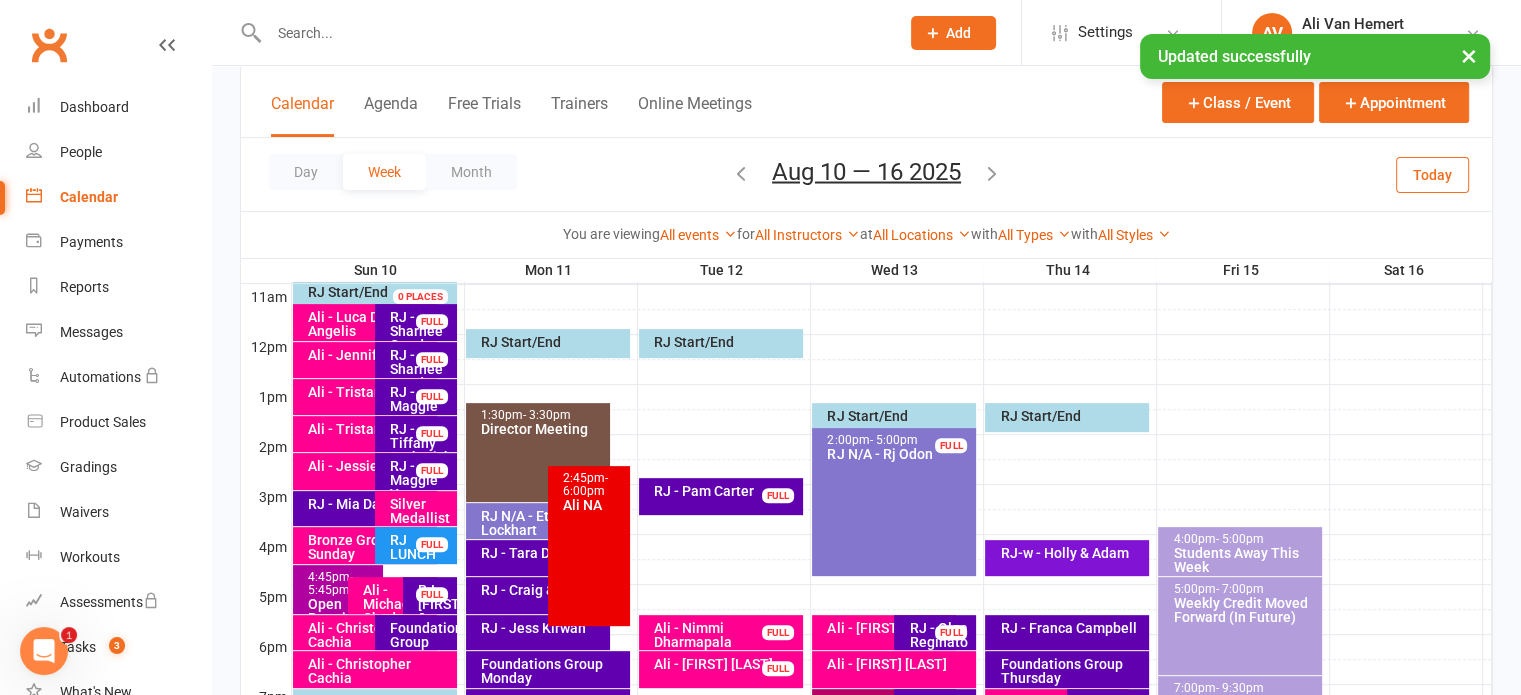 scroll, scrollTop: 800, scrollLeft: 0, axis: vertical 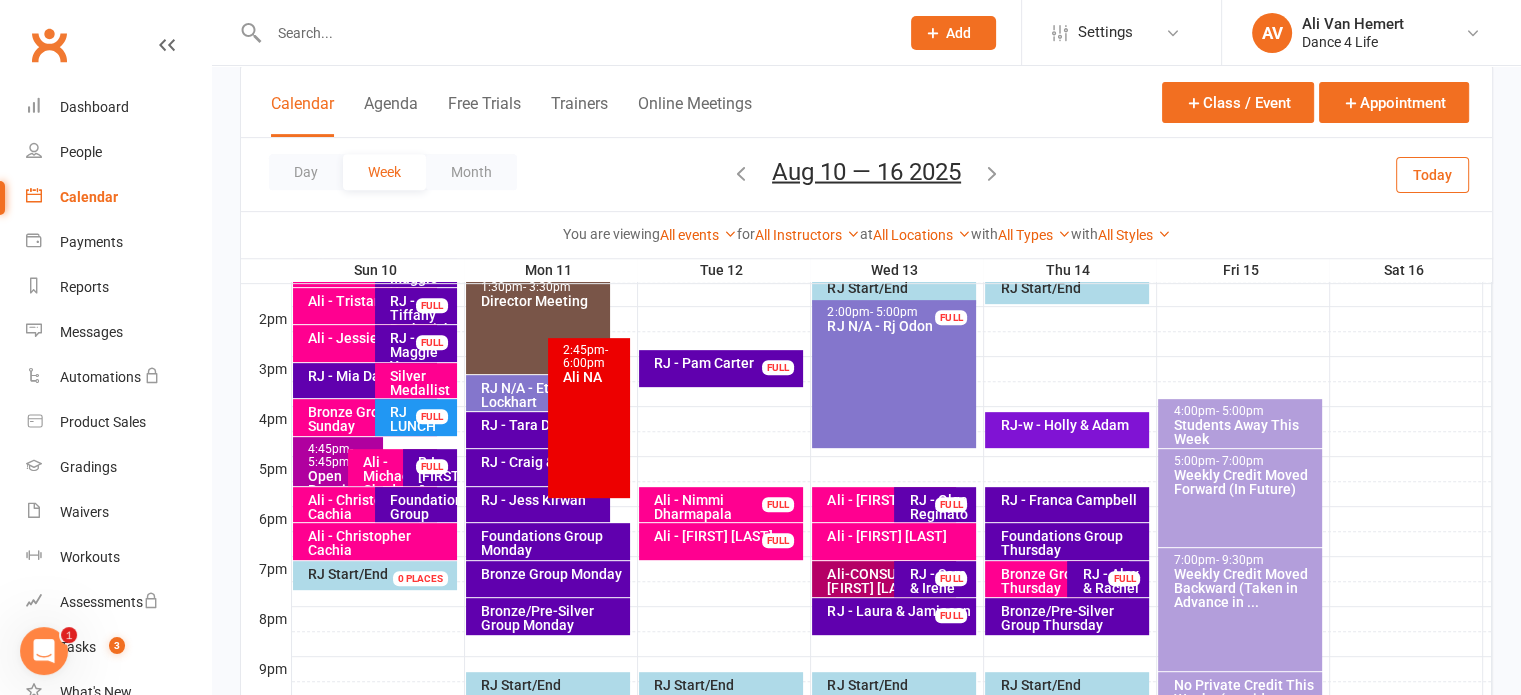 click on "FULL" at bounding box center [951, 578] 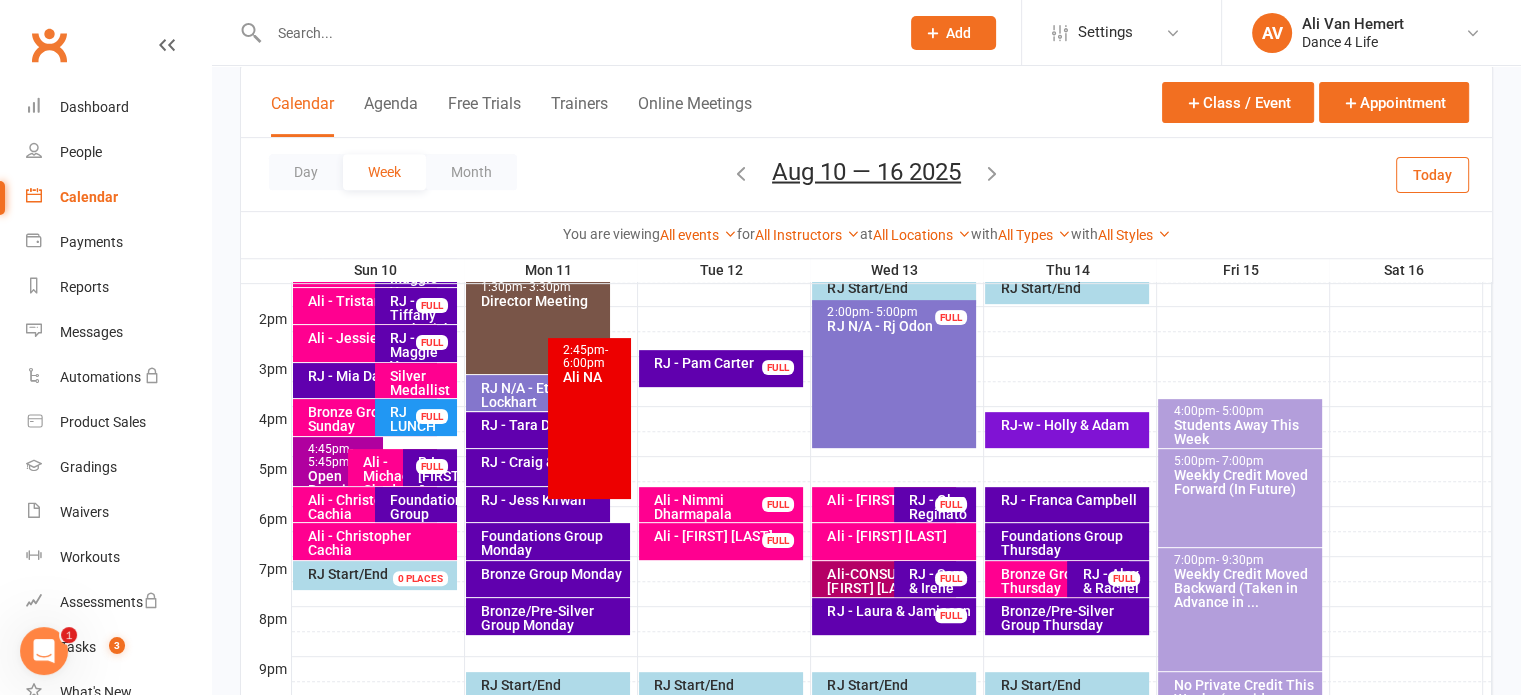 click on "RJ - [FIRST] & [FIRST] Class kiosk mode  Roll call  [TIME] - [TIME], [DAY], [MONTH], [DATE], [YEAR] Attendees  2  places booked 0  places available This event has reached its limit of 2 people.  If you want to add more people, please remove 1 or more attendees. Notes  Add notes for this class / appointment below View" at bounding box center (1193, 0) 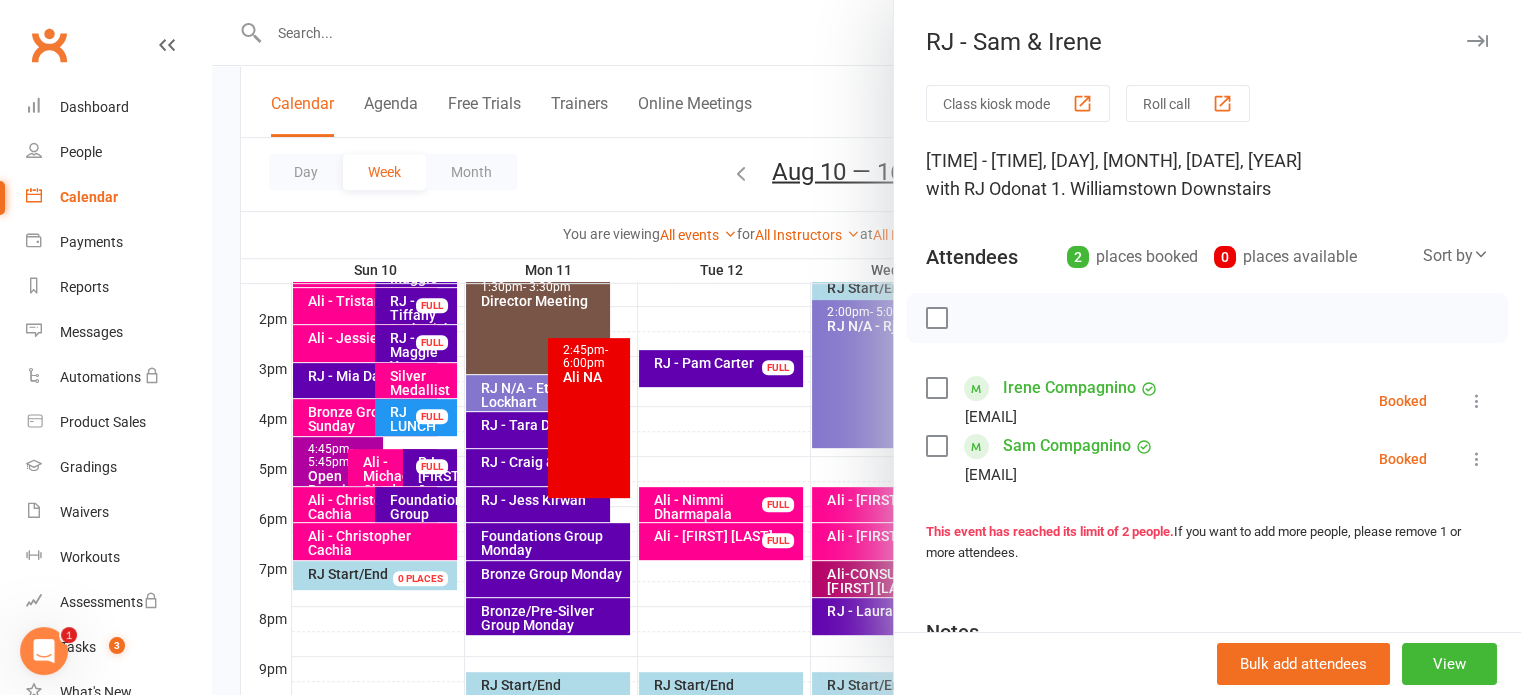 click on "Sam Compagnino" at bounding box center [1067, 446] 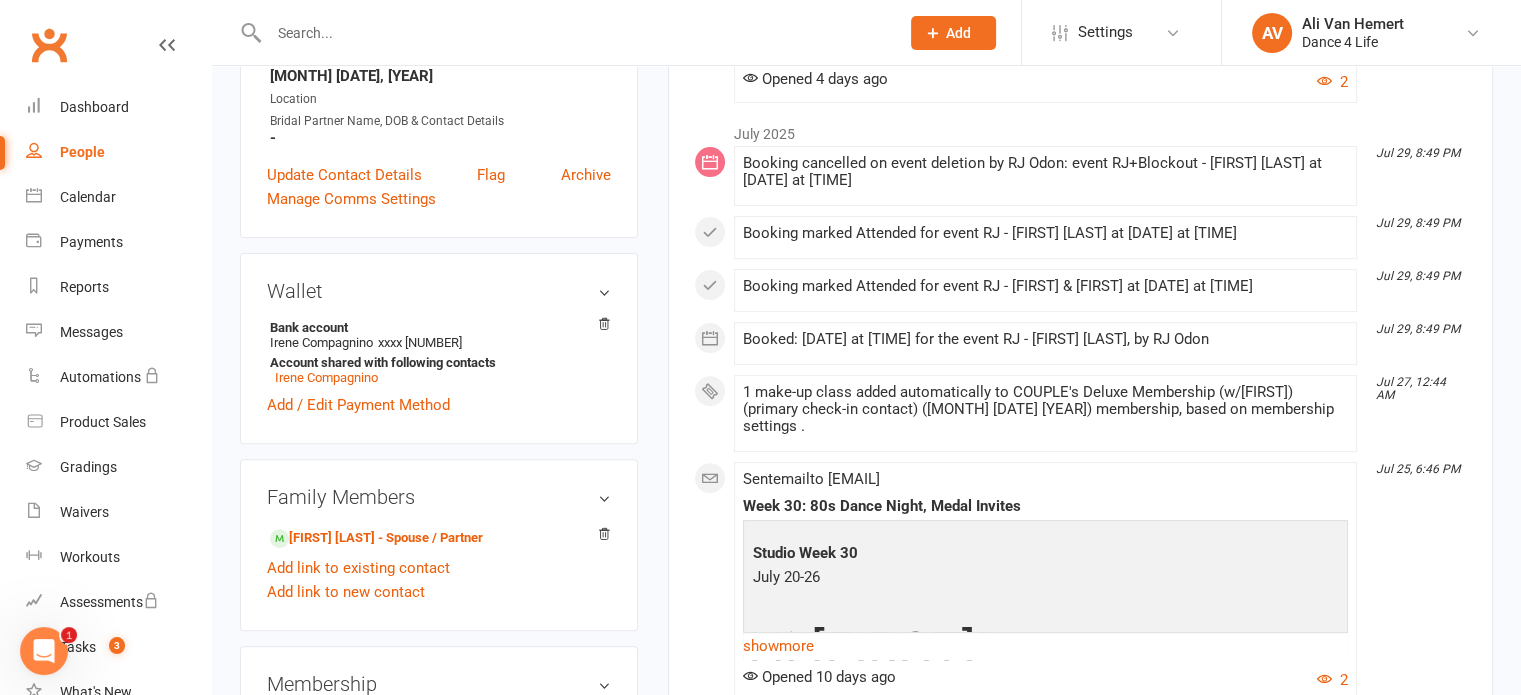 scroll, scrollTop: 600, scrollLeft: 0, axis: vertical 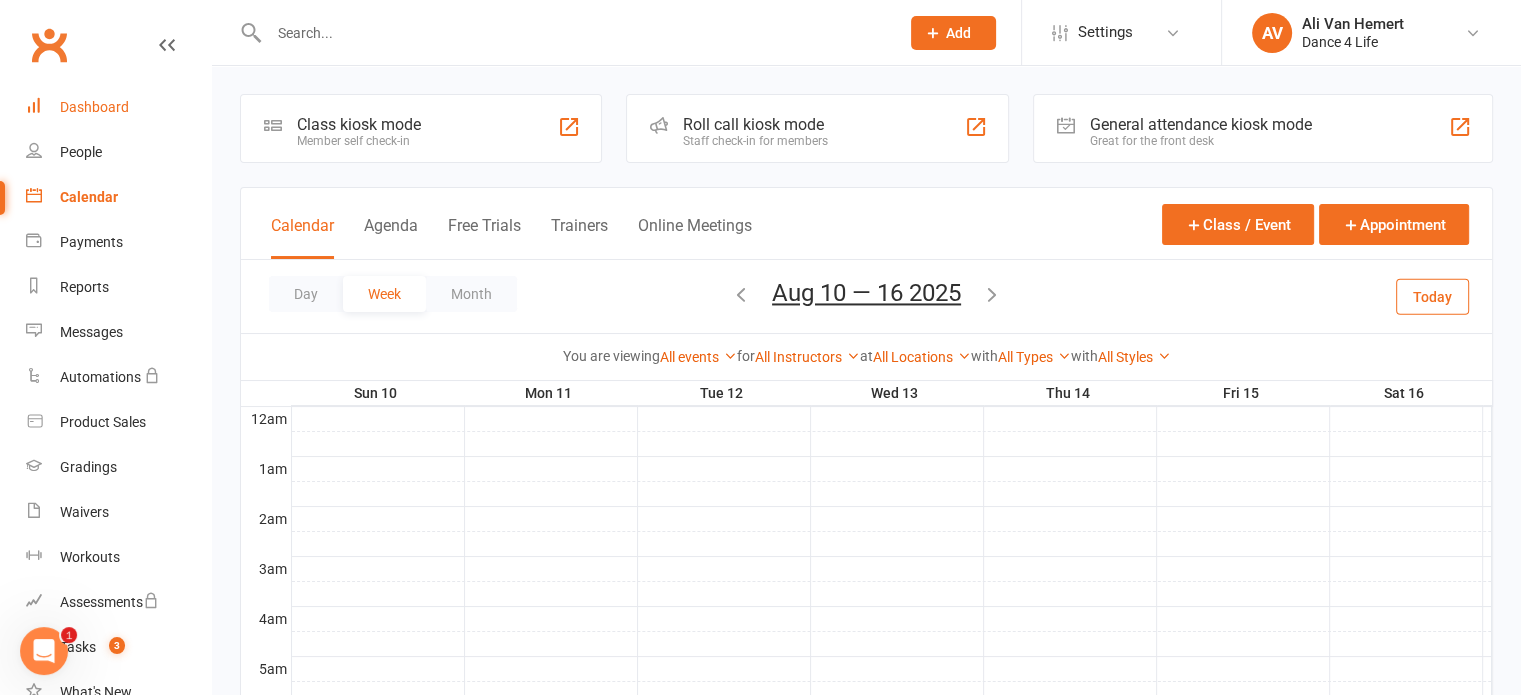 click on "Dashboard" at bounding box center [94, 107] 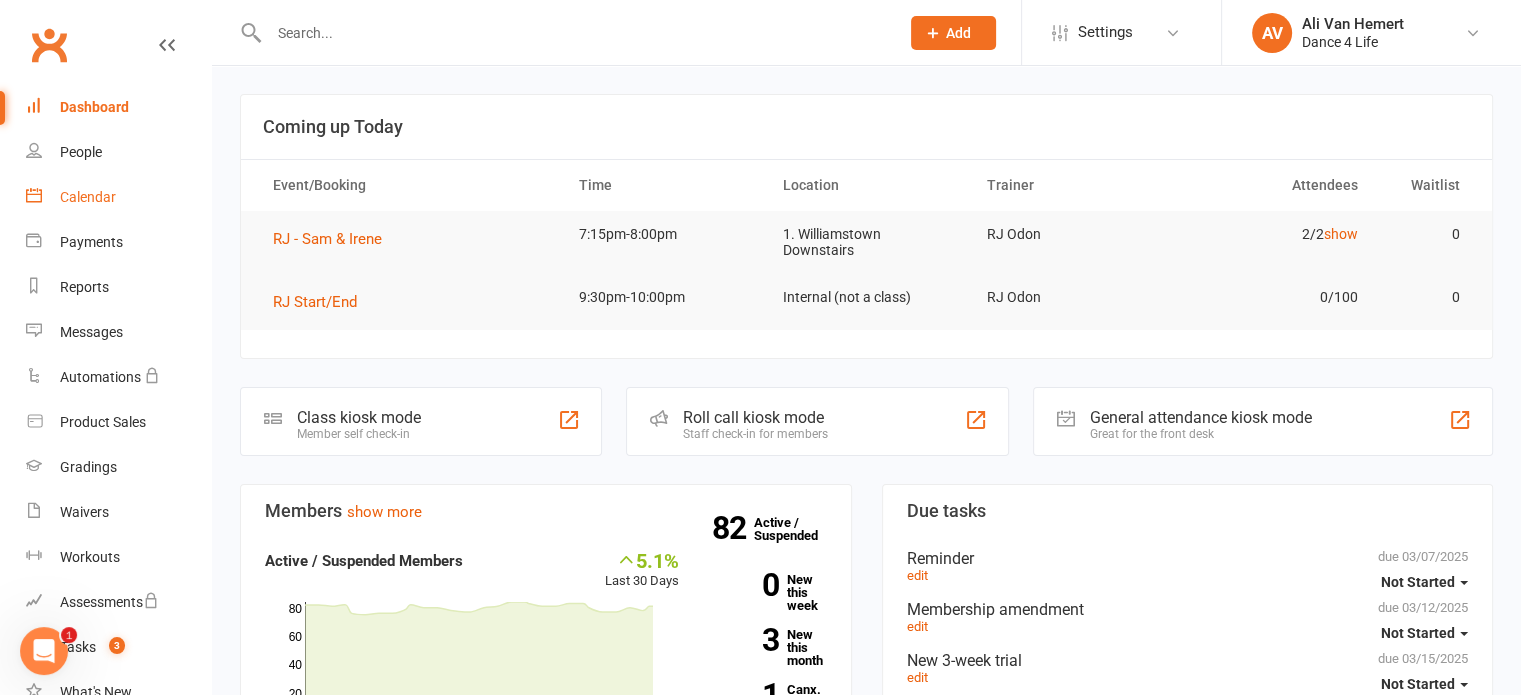 click on "Calendar" at bounding box center (88, 197) 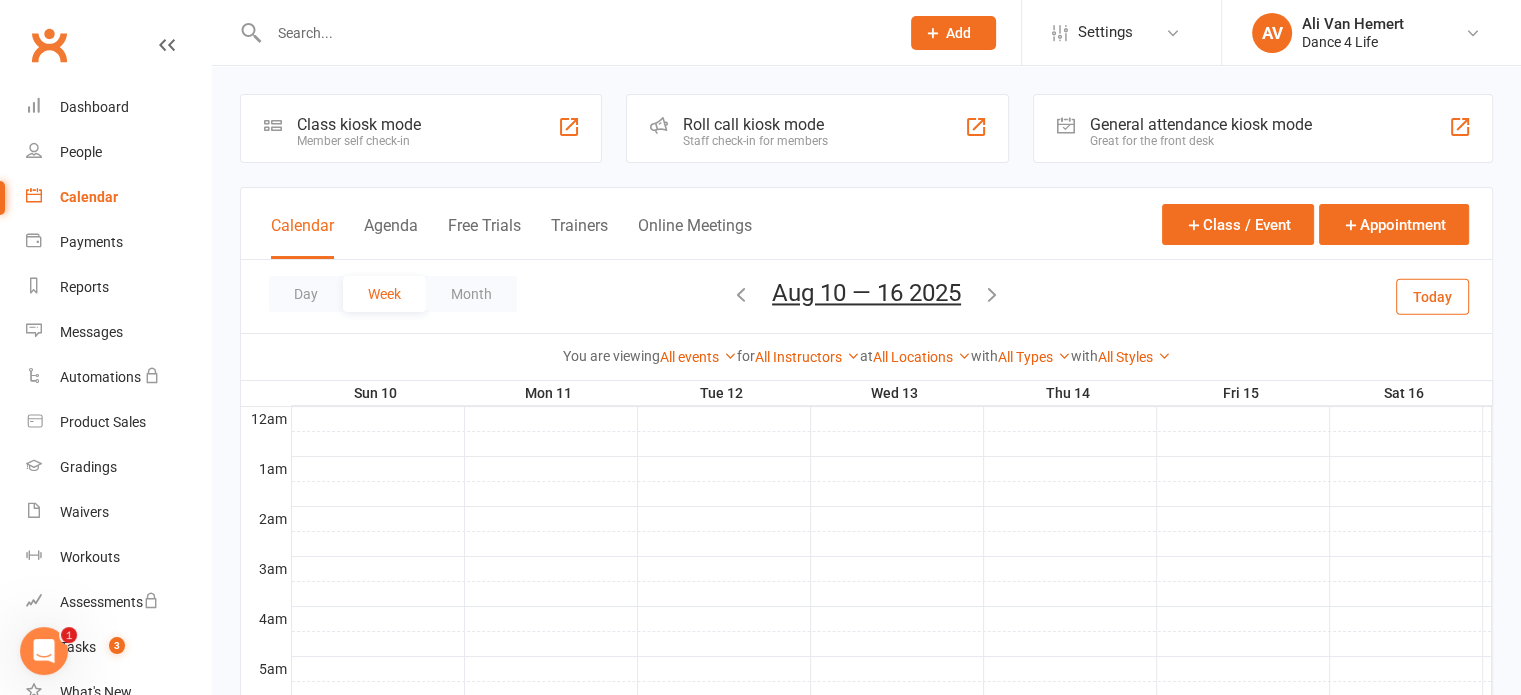 click on "Today" at bounding box center [1432, 296] 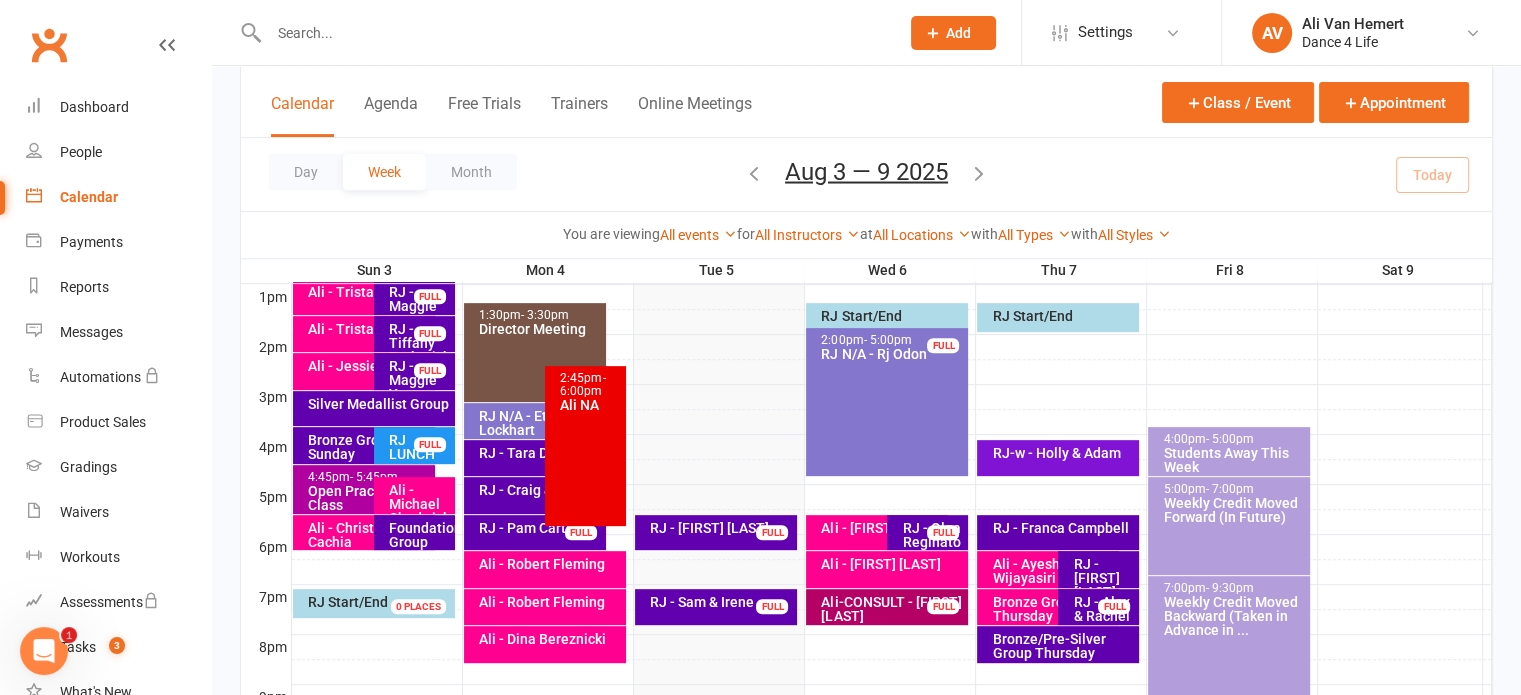 scroll, scrollTop: 759, scrollLeft: 0, axis: vertical 